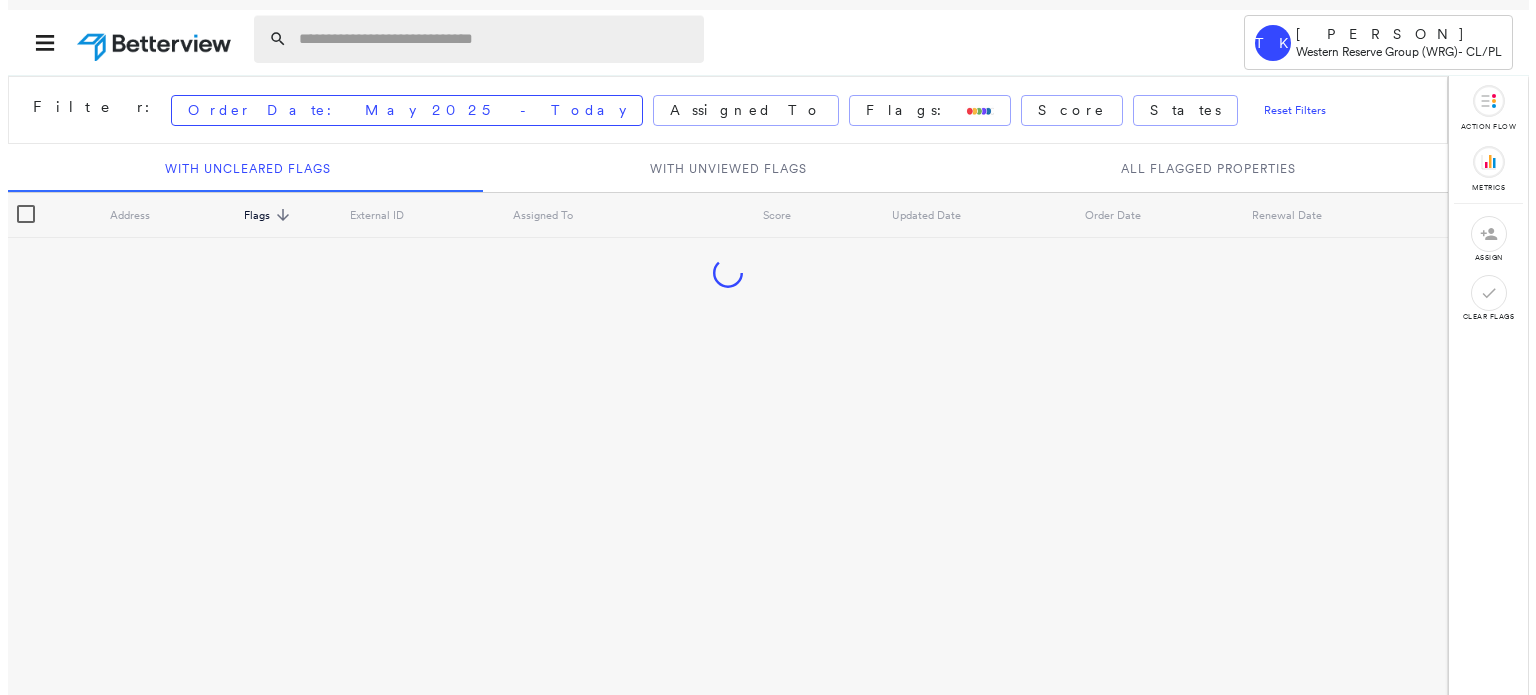 scroll, scrollTop: 0, scrollLeft: 0, axis: both 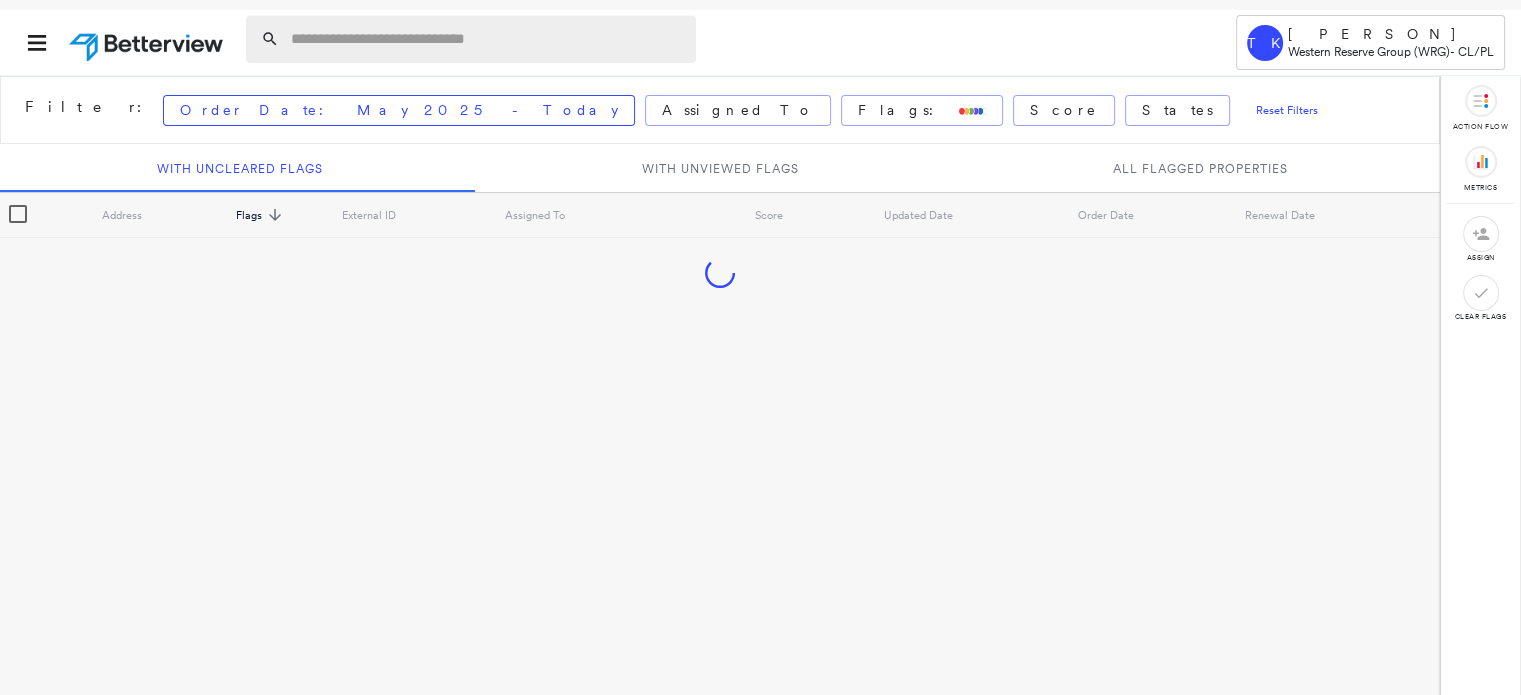 click at bounding box center [487, 39] 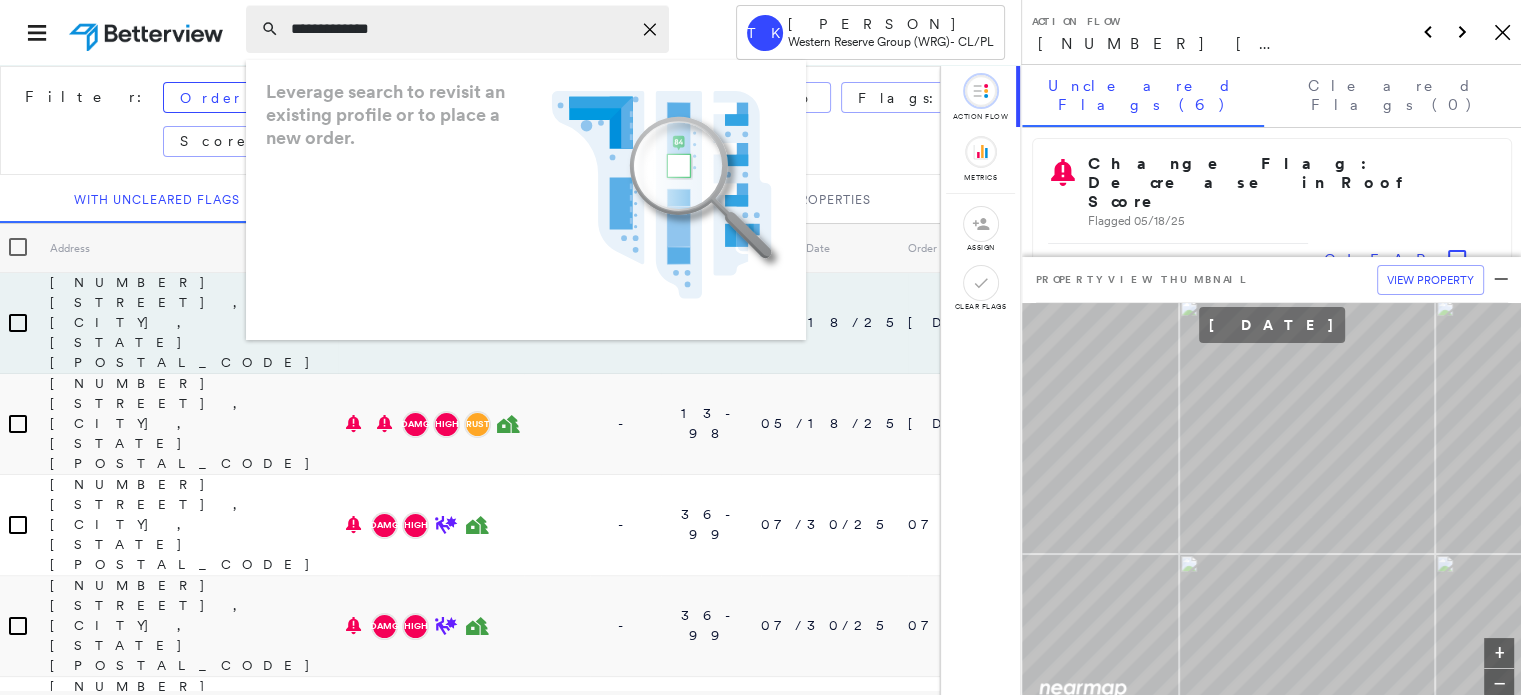 type on "**********" 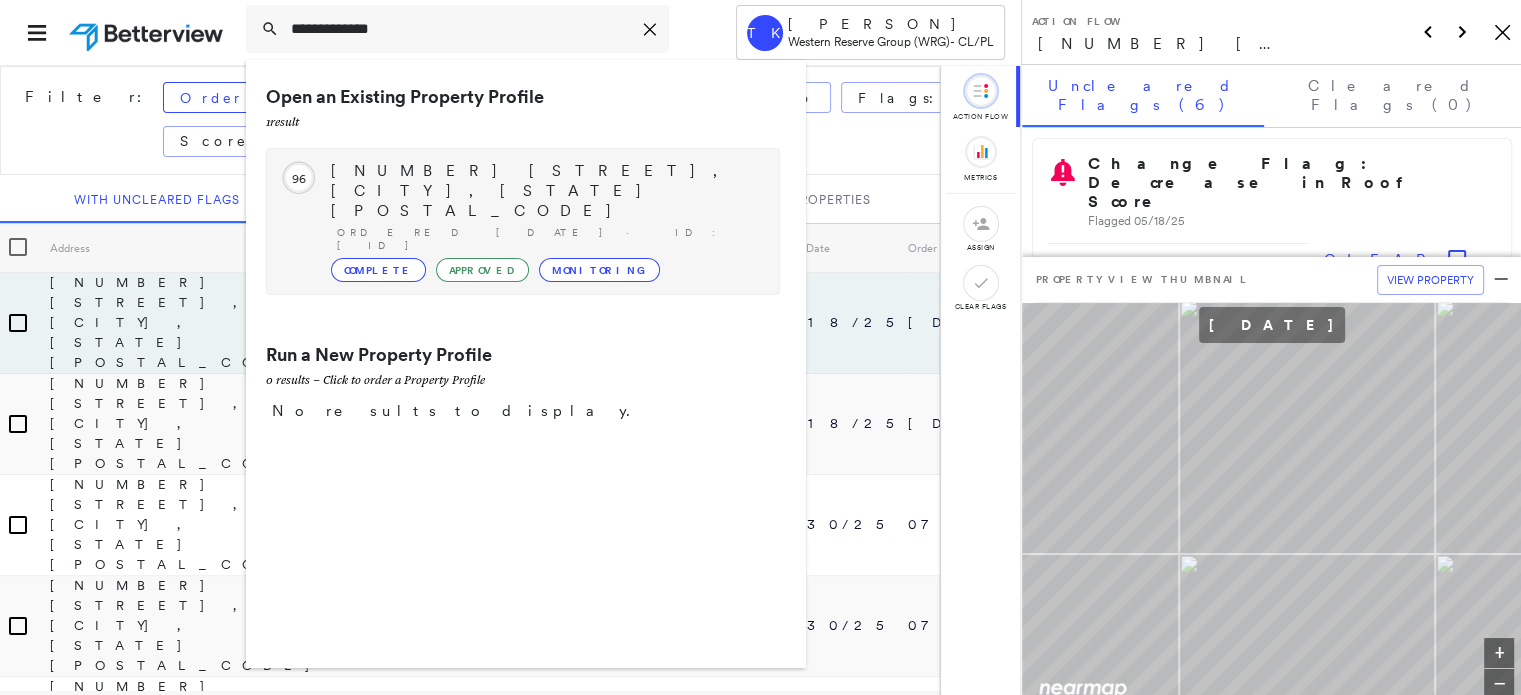 click on "[NUMBER] [STREET], [CITY], [STATE] [POSTAL_CODE]" at bounding box center (545, 191) 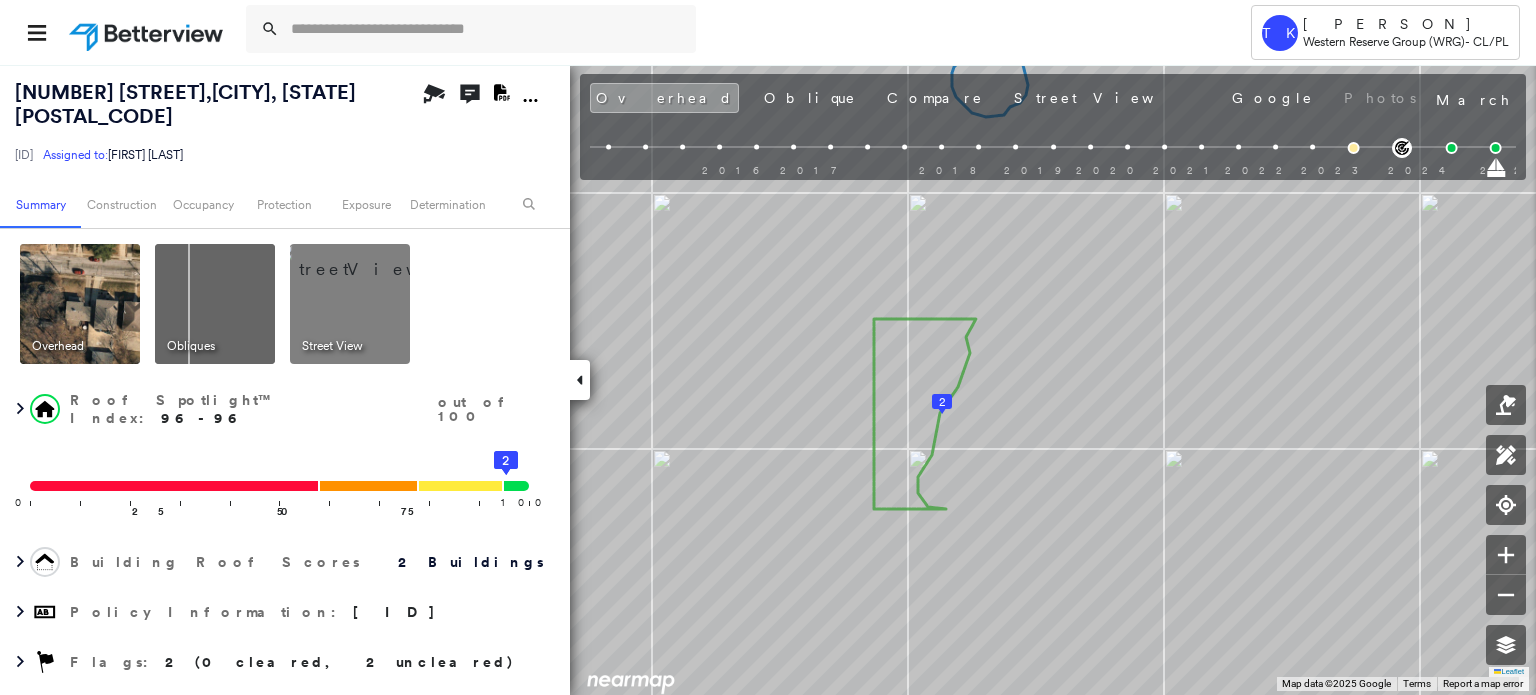 drag, startPoint x: 334, startPoint y: 259, endPoint x: 348, endPoint y: 261, distance: 14.142136 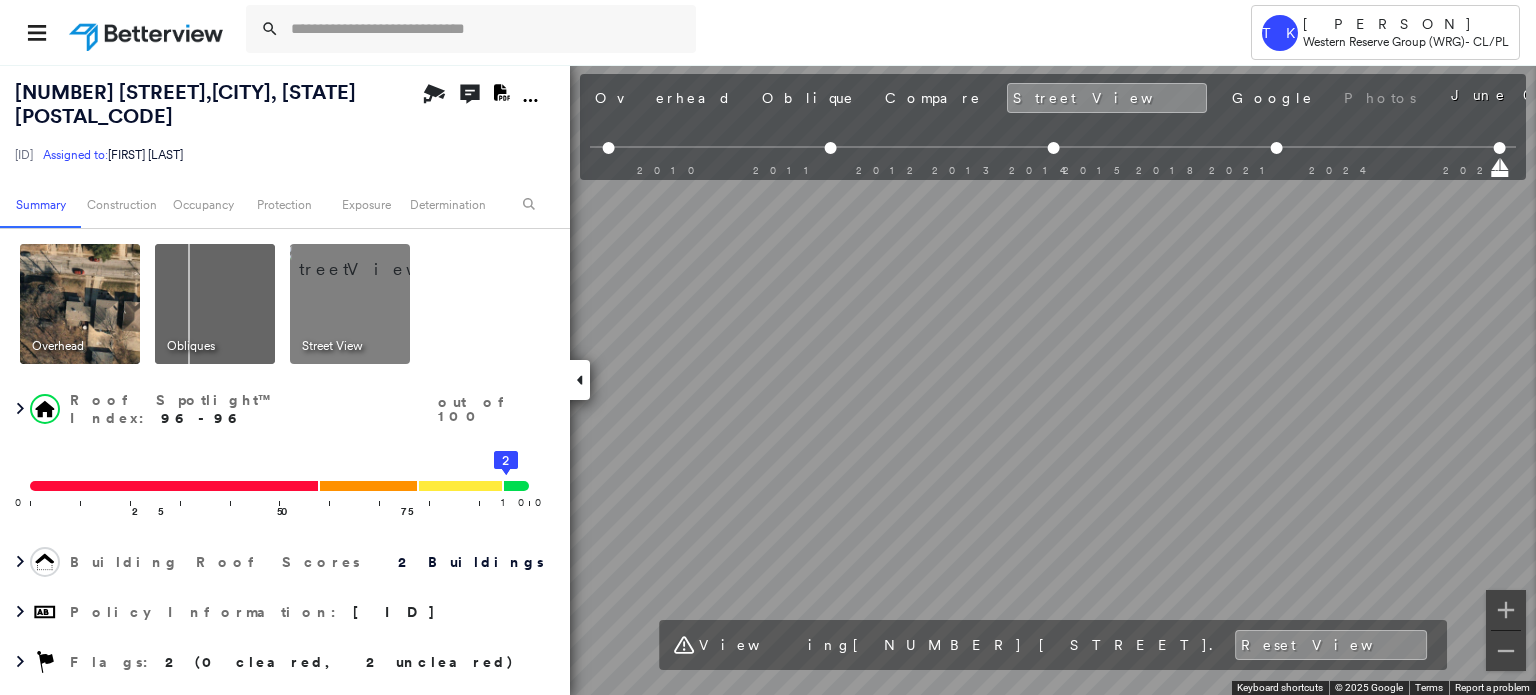 click on "[COMPANY] [COMPANY] [PERSON] [COMPANY] ([COMPANY]) - [NUMBER] [STREET] , [CITY], [STATE] [POSTAL_CODE] [ID] Assigned to: [PERSON] Assigned to: [PERSON] [ID] Assigned to: [PERSON] Open Comments Download PDF Report Summary Construction Occupancy Protection Exposure Determination Overhead Obliques Street View Roof Spotlight™ Index : 96-96 out of 100 0 100 25 50 75 1 2 Building Roof Scores 2 Buildings Policy Information : [ID] Flags : 2 (0 cleared, 2 uncleared) Construction Roof Spotlights : Overhang, Chimney, Vent Property Features : Patio Furniture Roof Size & Shape : 2 buildings BuildZoom - Building Permit Data and Analysis Occupancy Place Detail TripAdvisor - Nearest Locations National Registry of Historic Places Smarty Streets - Surrounding Properties Protection US Fire Administration: Nearest Fire Stations Exposure FEMA Risk Index Hail Claim Predictor: More Risky 2 out of 5 Wind Claim Predictor: Average Risk 3 out of 5 Additional Perils Flags" at bounding box center (768, 347) 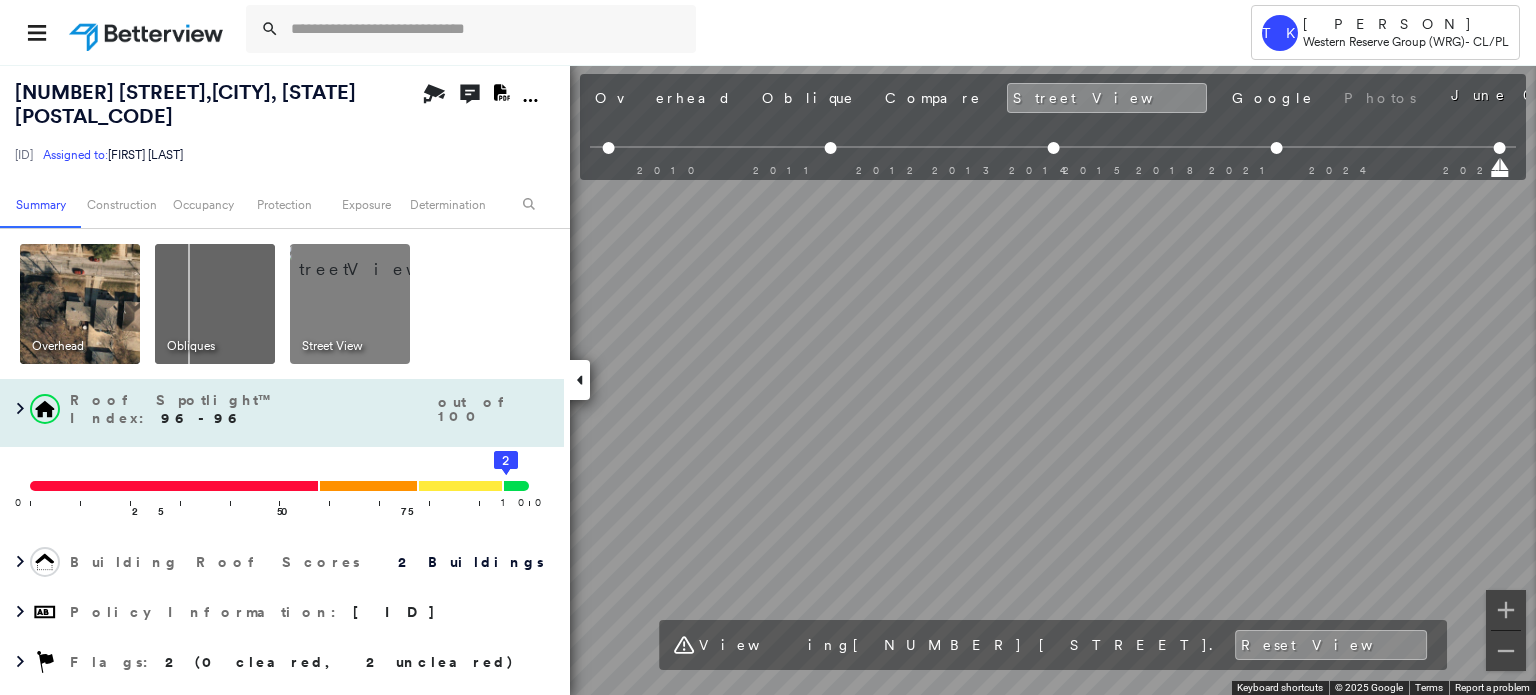 click on "[NUMBER] [STREET], [CITY], [STATE] [POSTAL_CODE] [ID] Assigned to: [PERSON] Assigned to: [PERSON] [ID] Assigned to: [PERSON] Open Comments Download PDF Report Summary Construction Occupancy Protection Exposure Determination Overhead Obliques Street View Roof Spotlight™ Index : 96-96 out of 100 0 100 25 50 75 1 2 Building Roof Scores 2 Buildings Policy Information : [ID] Flags : 2 (0 cleared, 2 uncleared) Construction Roof Spotlights : Overhang, Chimney, Vent Property Features : Patio Furniture Roof Size & Shape : 2 buildings BuildZoom - Building Permit Data and Analysis Occupancy Place Detail TripAdvisor - Nearest Locations National Registry of Historic Places Smarty Streets - Surrounding Properties Protection US Fire Administration: Nearest Fire Stations Exposure FEMA Risk Index Hail Claim Predictor: More Risky 2 out of 5 Wind Claim Predictor: Average Risk 3 out of 5 Additional Perils Determination Flags : 2 (0 cleared, 2 uncleared) Uncleared Flags (2)" at bounding box center (768, 379) 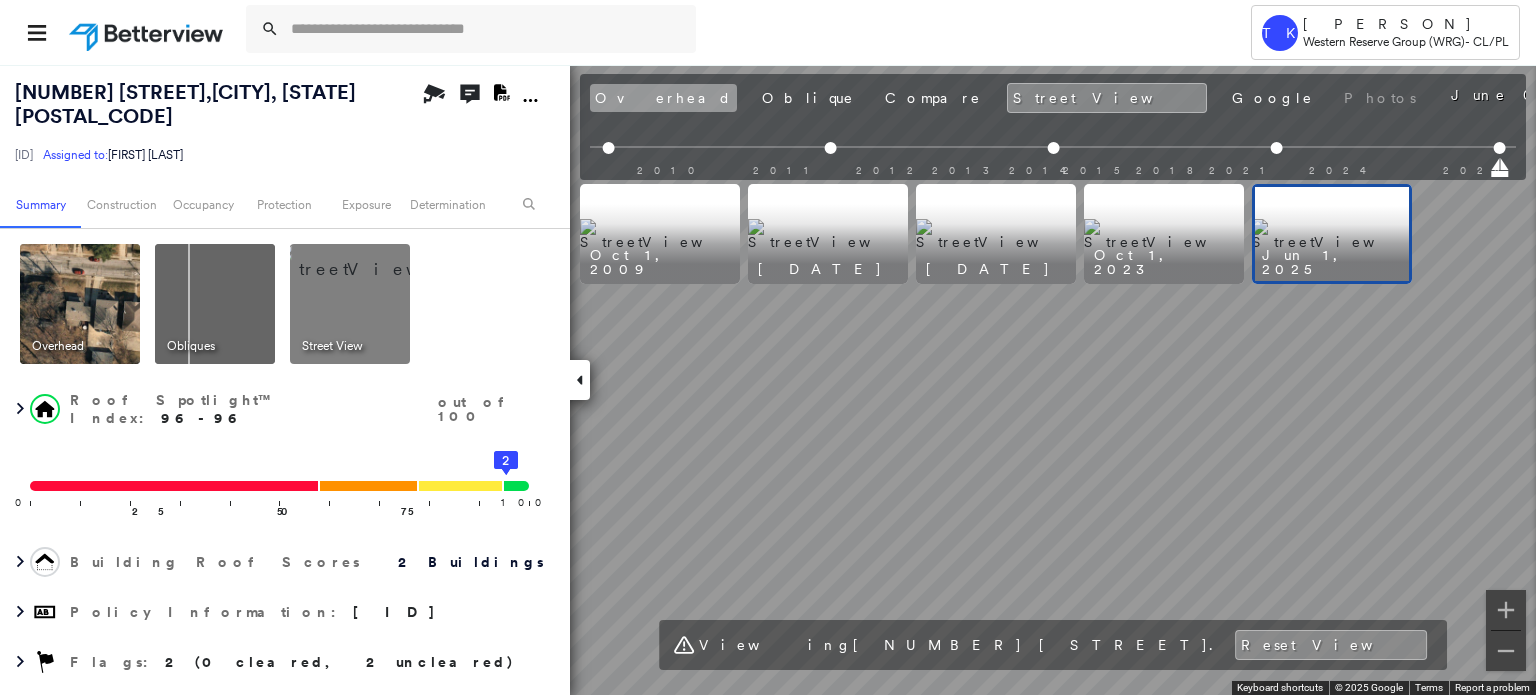 drag, startPoint x: 616, startPoint y: 90, endPoint x: 634, endPoint y: 86, distance: 18.439089 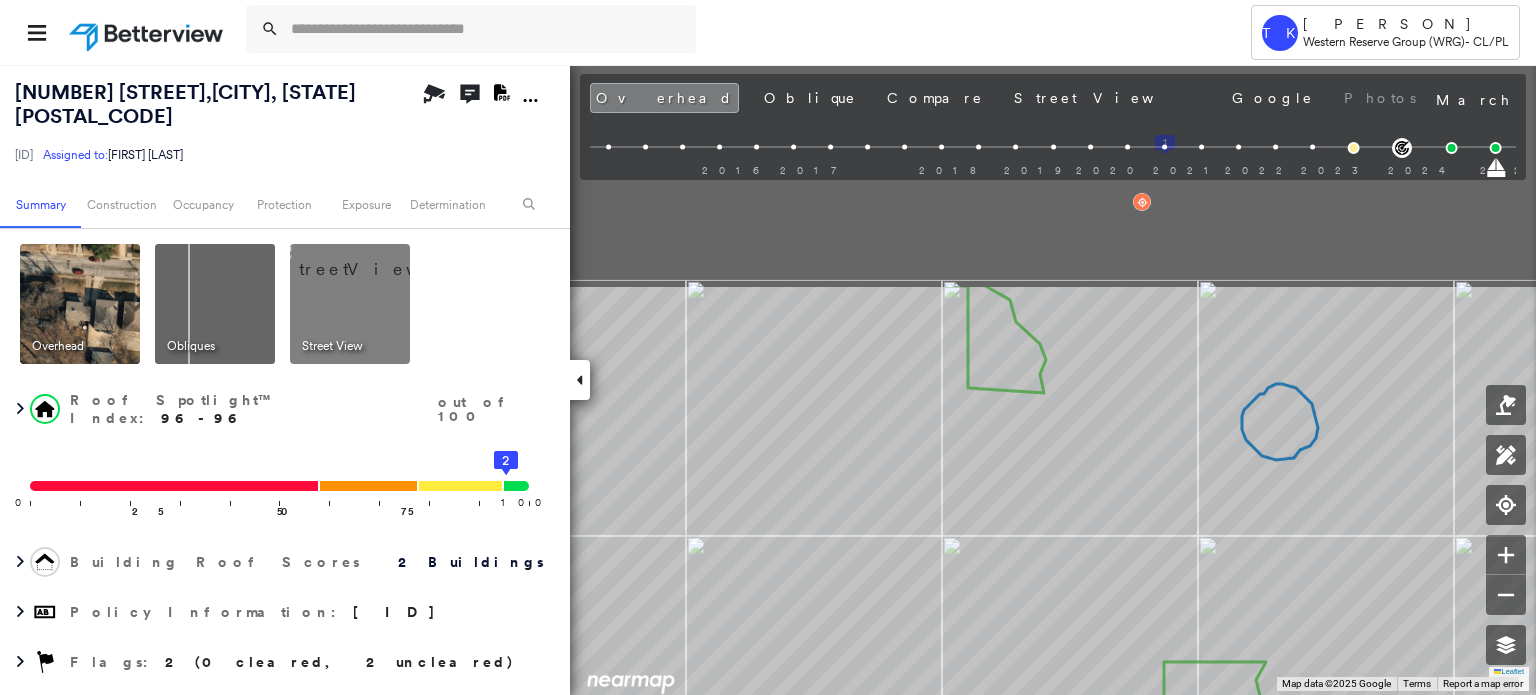 click on "[COMPANY] [COMPANY] [PERSON] [COMPANY] ([COMPANY]) - [NUMBER] [STREET] , [CITY], [STATE] [POSTAL_CODE] [ID] Assigned to: [PERSON] Assigned to: [PERSON] [ID] Assigned to: [PERSON] Open Comments Download PDF Report Summary Construction Occupancy Protection Exposure Determination Overhead Obliques Street View Roof Spotlight™ Index : 96-96 out of 100 0 100 25 50 75 1 2 Building Roof Scores 2 Buildings Policy Information : [ID] Flags : 2 (0 cleared, 2 uncleared) Construction Roof Spotlights : Overhang, Chimney, Vent Property Features : Patio Furniture Roof Size & Shape : 2 buildings BuildZoom - Building Permit Data and Analysis Occupancy Place Detail TripAdvisor - Nearest Locations National Registry of Historic Places Smarty Streets - Surrounding Properties Protection US Fire Administration: Nearest Fire Stations Exposure FEMA Risk Index Hail Claim Predictor: More Risky 2 out of 5 Wind Claim Predictor: Average Risk 3 out of 5 Additional Perils Flags" at bounding box center [768, 347] 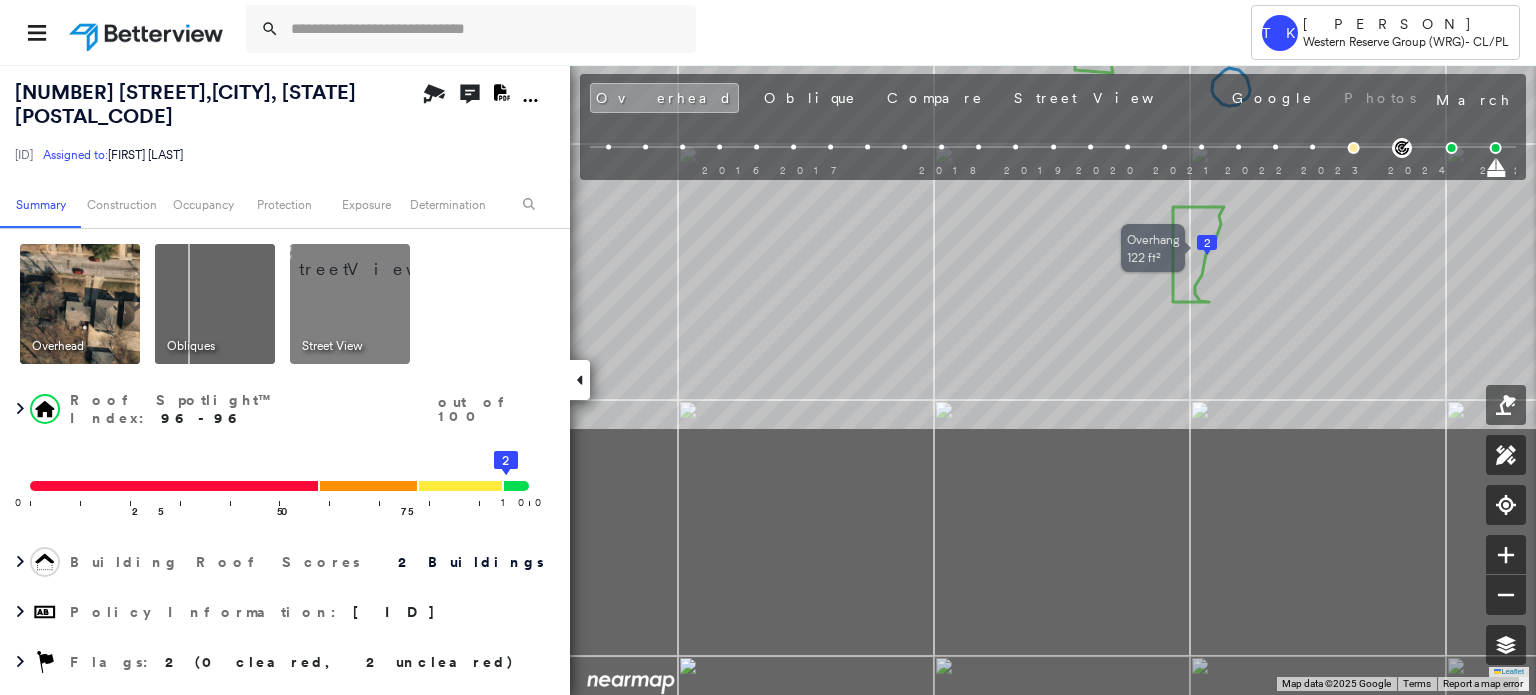 click on "[NUMBER] [STREET], [CITY], [STATE] [POSTAL_CODE] [ID] Assigned to: [PERSON] Assigned to: [PERSON] [ID] Assigned to: [PERSON] Open Comments Download PDF Report Summary Construction Occupancy Protection Exposure Determination Overhead Obliques Street View Roof Spotlight™ Index : 96-96 out of 100 0 100 25 50 75 1 2 Building Roof Scores 2 Buildings Policy Information : [ID] Flags : 2 (0 cleared, 2 uncleared) Construction Roof Spotlights : Overhang, Chimney, Vent Property Features : Patio Furniture Roof Size & Shape : 2 buildings BuildZoom - Building Permit Data and Analysis Occupancy Place Detail TripAdvisor - Nearest Locations National Registry of Historic Places Smarty Streets - Surrounding Properties Protection US Fire Administration: Nearest Fire Stations Exposure FEMA Risk Index Hail Claim Predictor: More Risky 2 out of 5 Wind Claim Predictor: Average Risk 3 out of 5 Additional Perils Determination Flags : 2 (0 cleared, 2 uncleared) Uncleared Flags (2)" at bounding box center (768, 379) 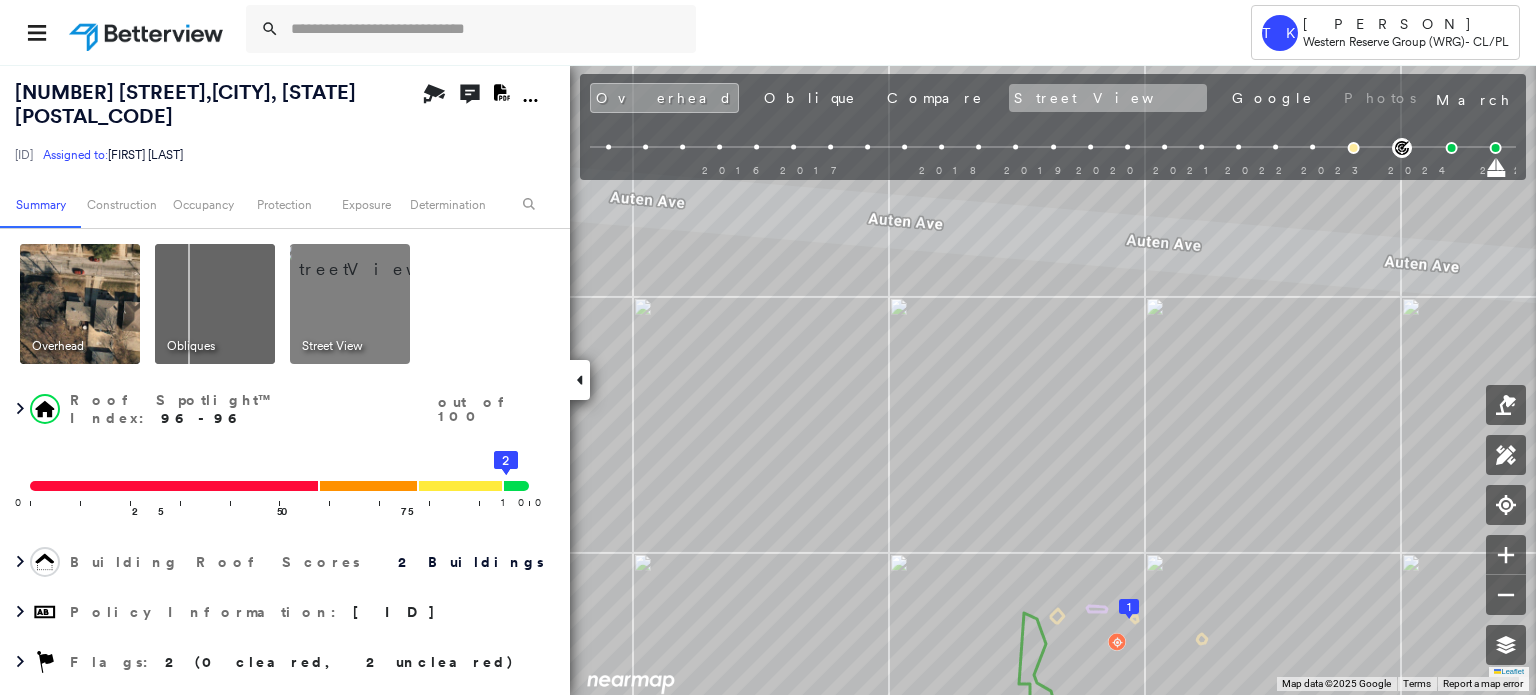 click on "Street View" at bounding box center (1108, 98) 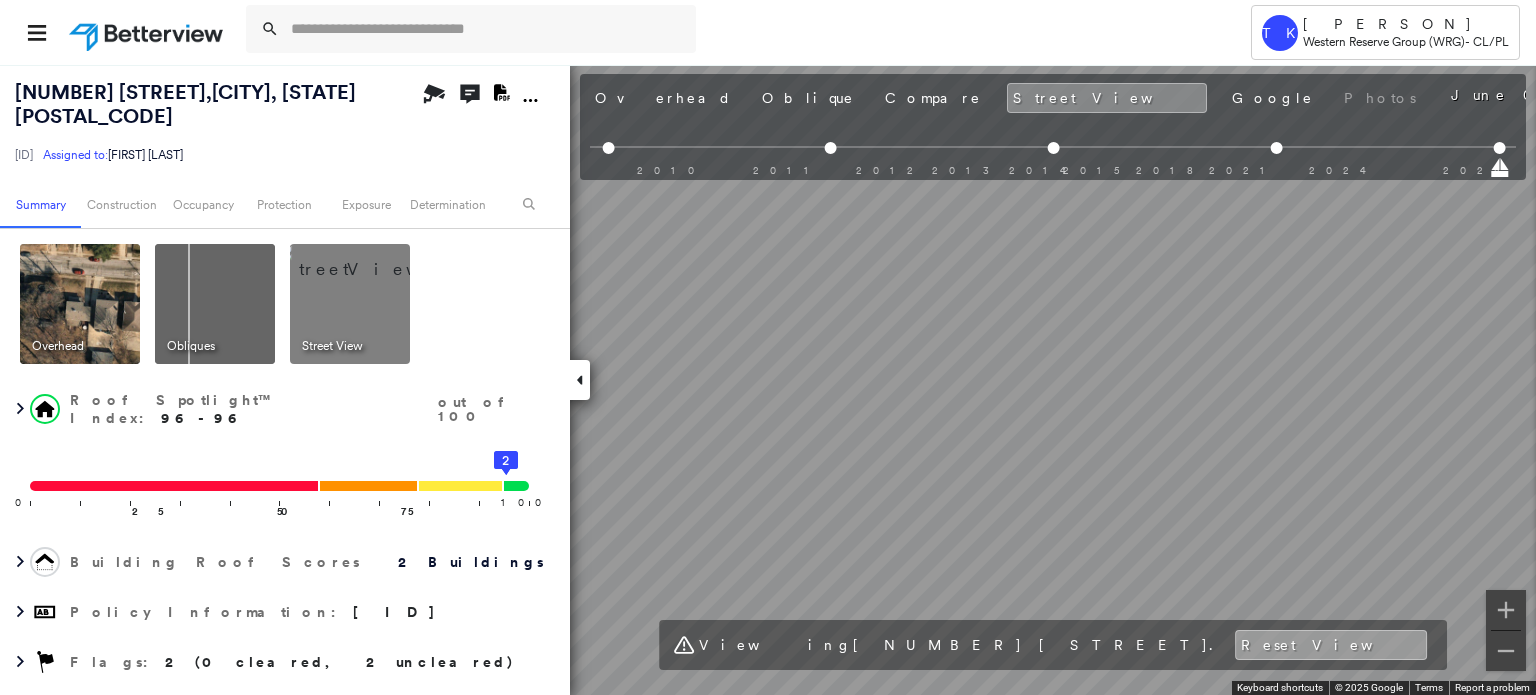 click on "Reset View" at bounding box center [1331, 645] 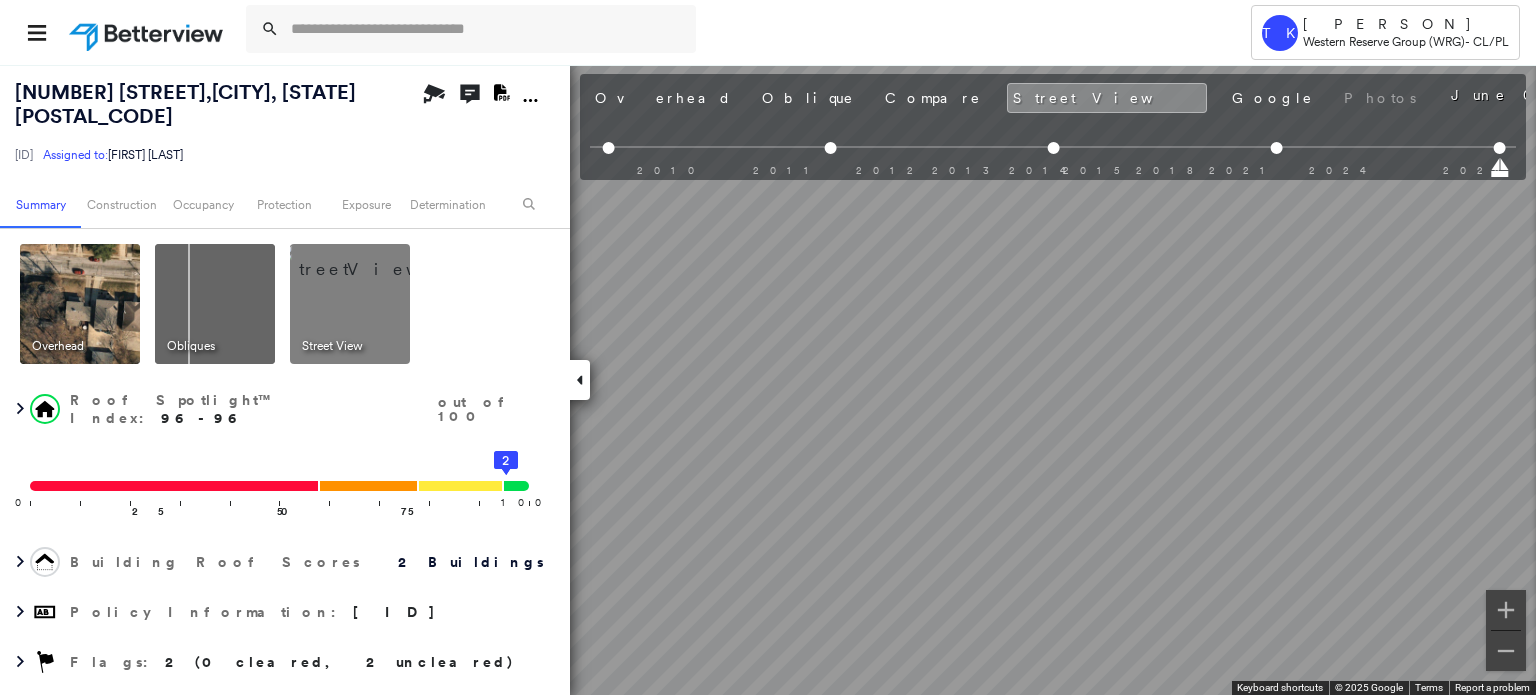 click on "[COMPANY] [COMPANY] [PERSON] [COMPANY] ([COMPANY]) - [NUMBER] [STREET] , [CITY], [STATE] [POSTAL_CODE] [ID] Assigned to: [PERSON] Assigned to: [PERSON] [ID] Assigned to: [PERSON] Open Comments Download PDF Report Summary Construction Occupancy Protection Exposure Determination Overhead Obliques Street View Roof Spotlight™ Index : 96-96 out of 100 0 100 25 50 75 1 2 Building Roof Scores 2 Buildings Policy Information : [ID] Flags : 2 (0 cleared, 2 uncleared) Construction Roof Spotlights : Overhang, Chimney, Vent Property Features : Patio Furniture Roof Size & Shape : 2 buildings BuildZoom - Building Permit Data and Analysis Occupancy Place Detail TripAdvisor - Nearest Locations National Registry of Historic Places Smarty Streets - Surrounding Properties Protection US Fire Administration: Nearest Fire Stations Exposure FEMA Risk Index Hail Claim Predictor: More Risky 2 out of 5 Wind Claim Predictor: Average Risk 3 out of 5 Additional Perils Flags" at bounding box center (768, 347) 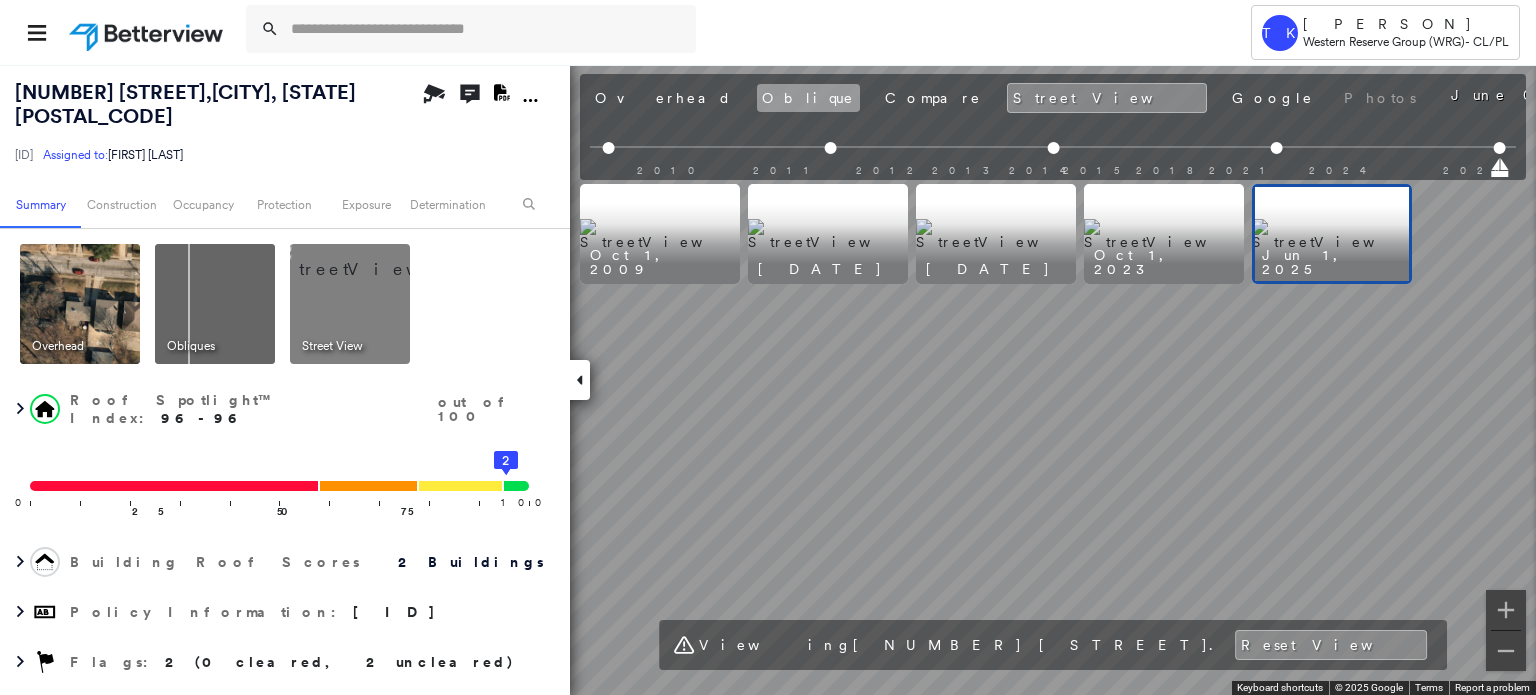 click on "Oblique" at bounding box center (808, 98) 